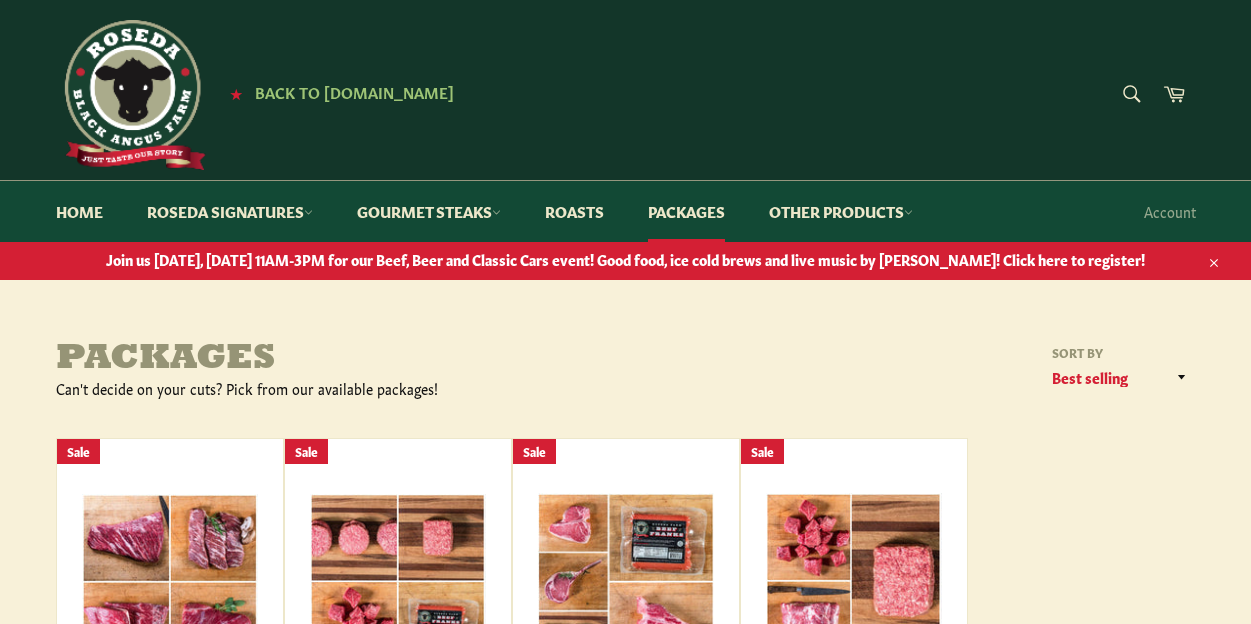 scroll, scrollTop: 0, scrollLeft: 0, axis: both 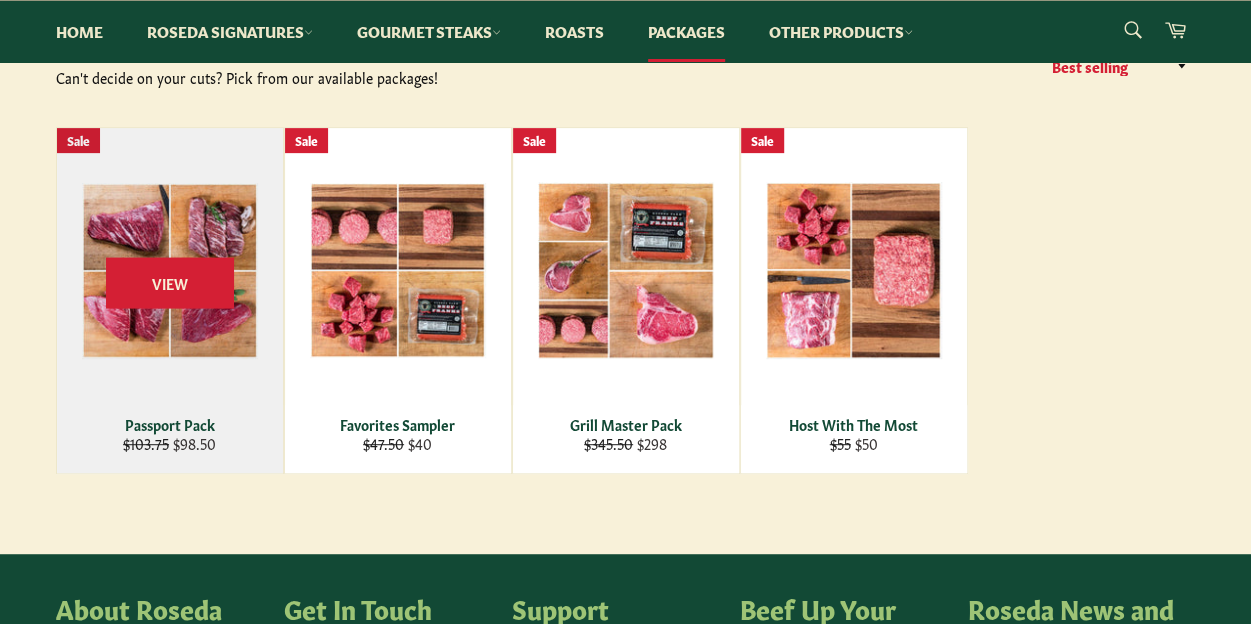 click on "View" at bounding box center [170, 300] 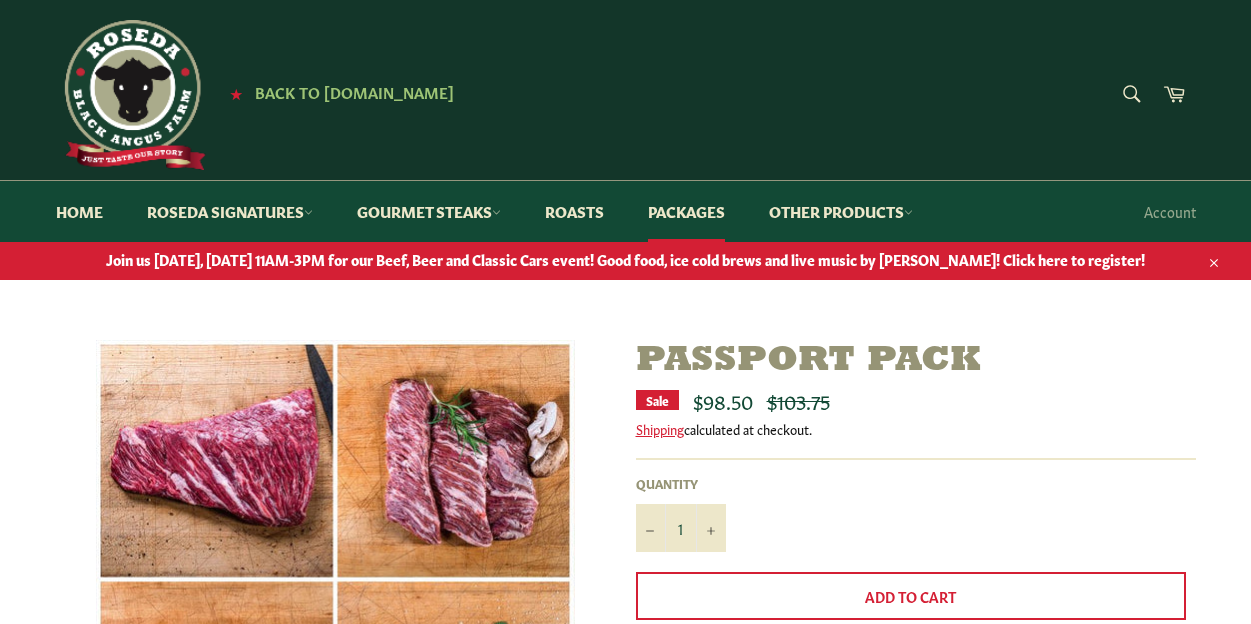 scroll, scrollTop: 0, scrollLeft: 0, axis: both 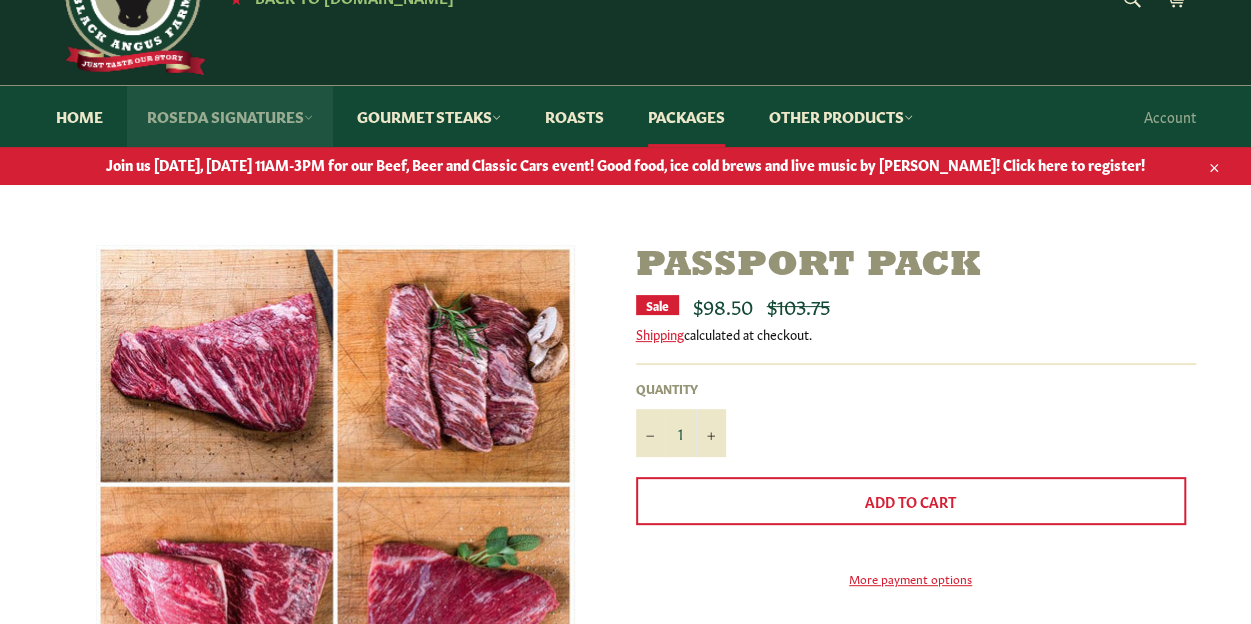 click on "Roseda Signatures" at bounding box center [230, 116] 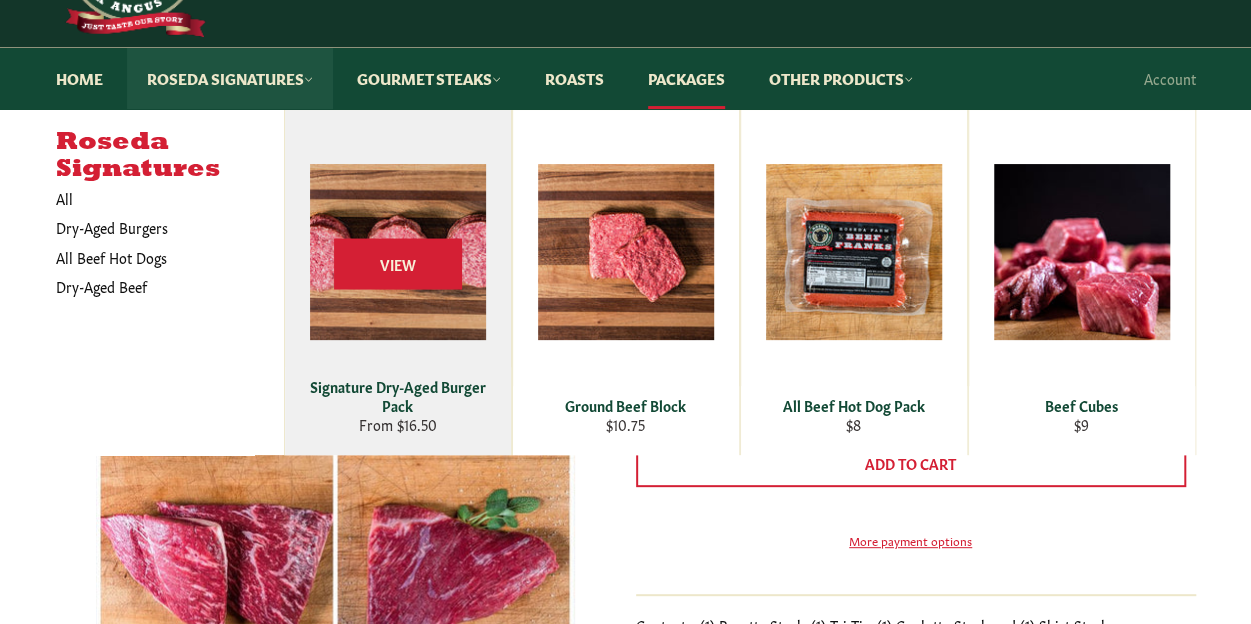 scroll, scrollTop: 123, scrollLeft: 0, axis: vertical 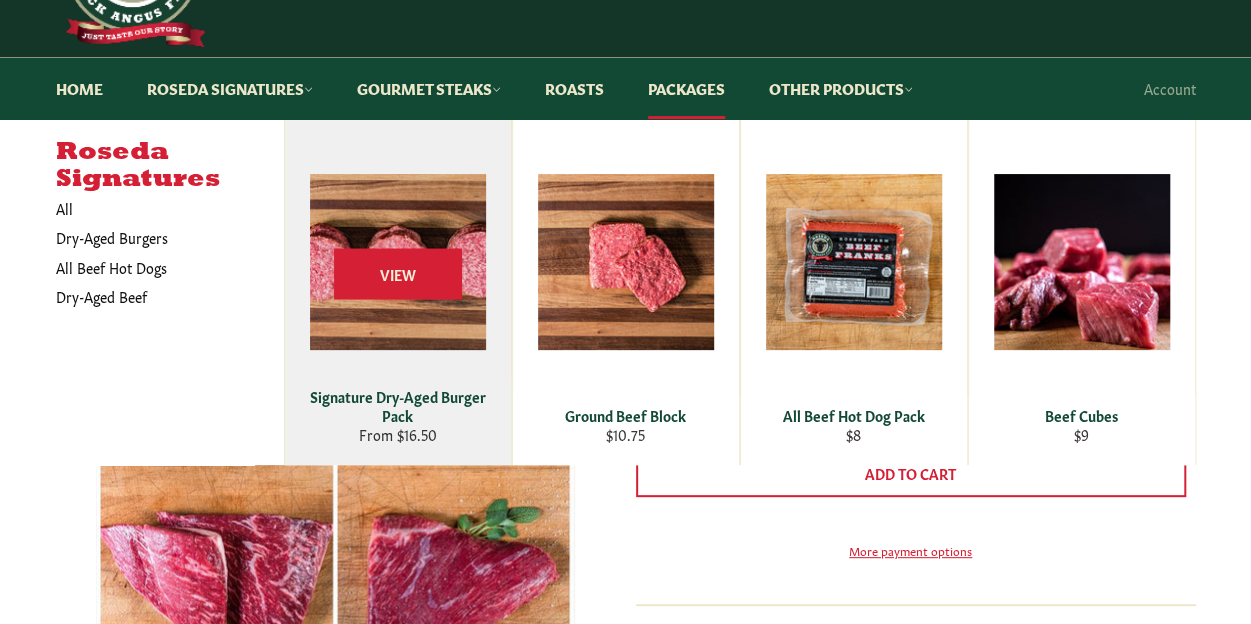 click on "View" at bounding box center [398, 292] 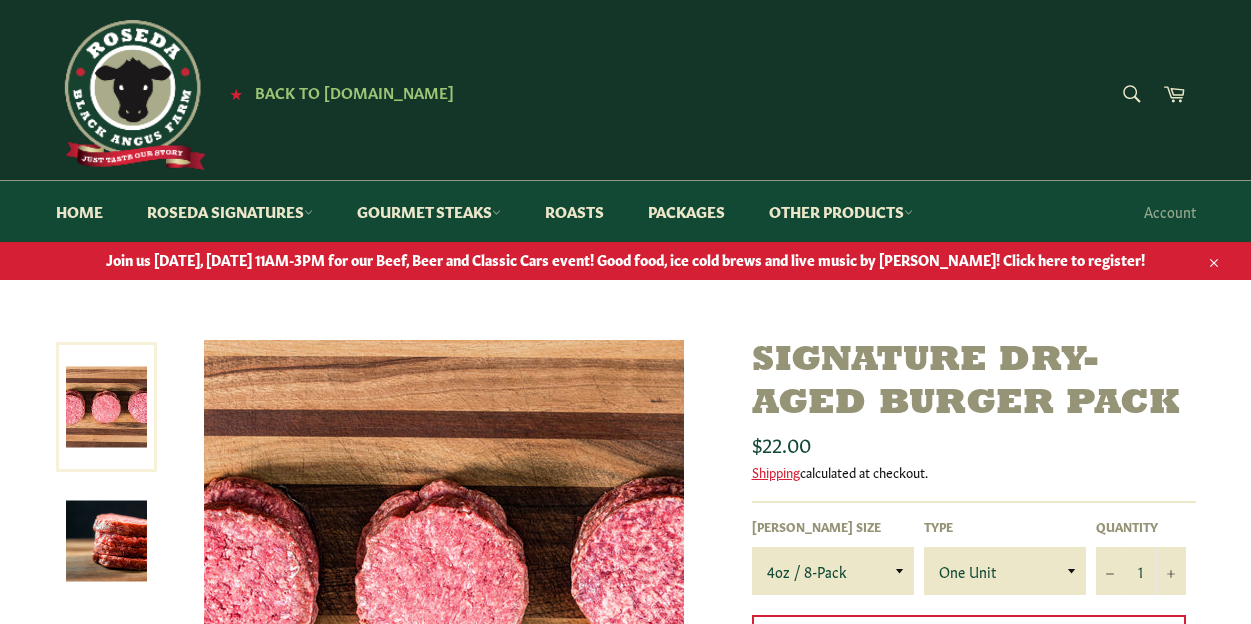 scroll, scrollTop: 0, scrollLeft: 0, axis: both 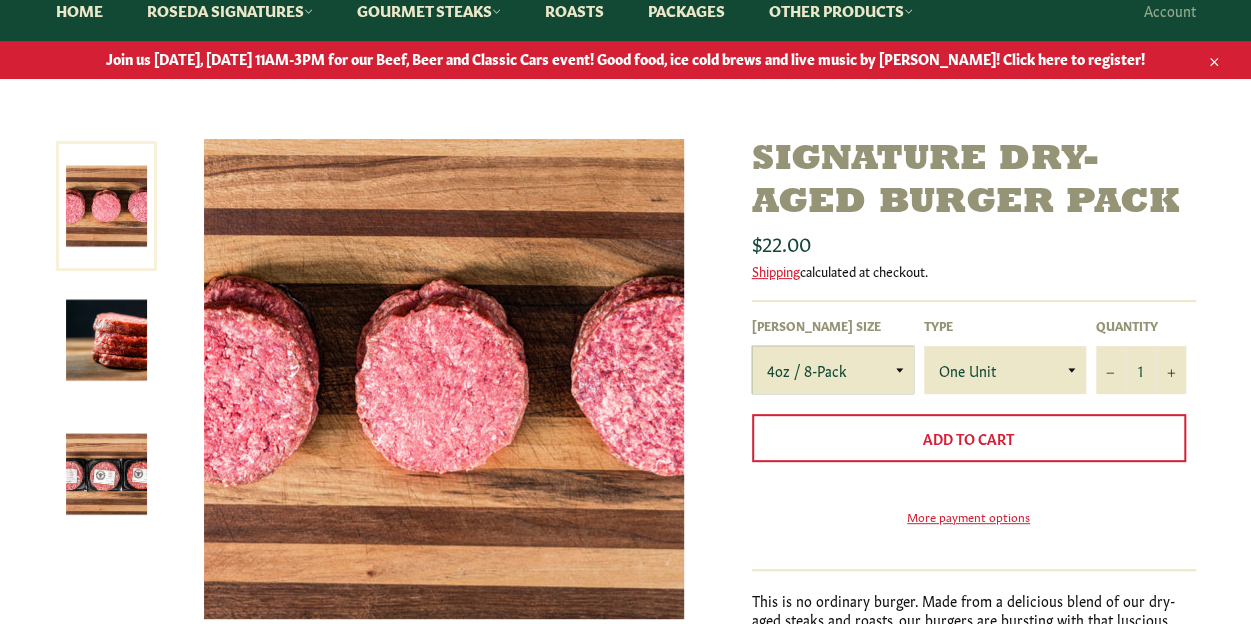click on "4oz / 8-Pack
6oz / 4-Pack
8oz / 4-Pack" at bounding box center (833, 370) 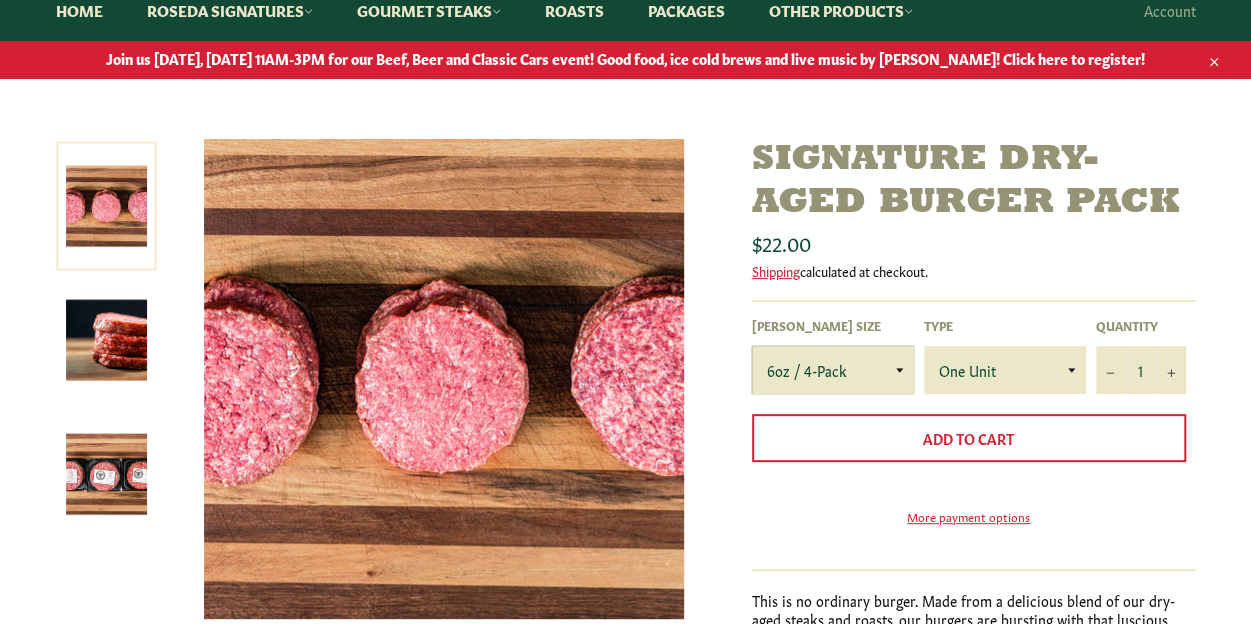 click on "4oz / 8-Pack
6oz / 4-Pack
8oz / 4-Pack" at bounding box center (833, 370) 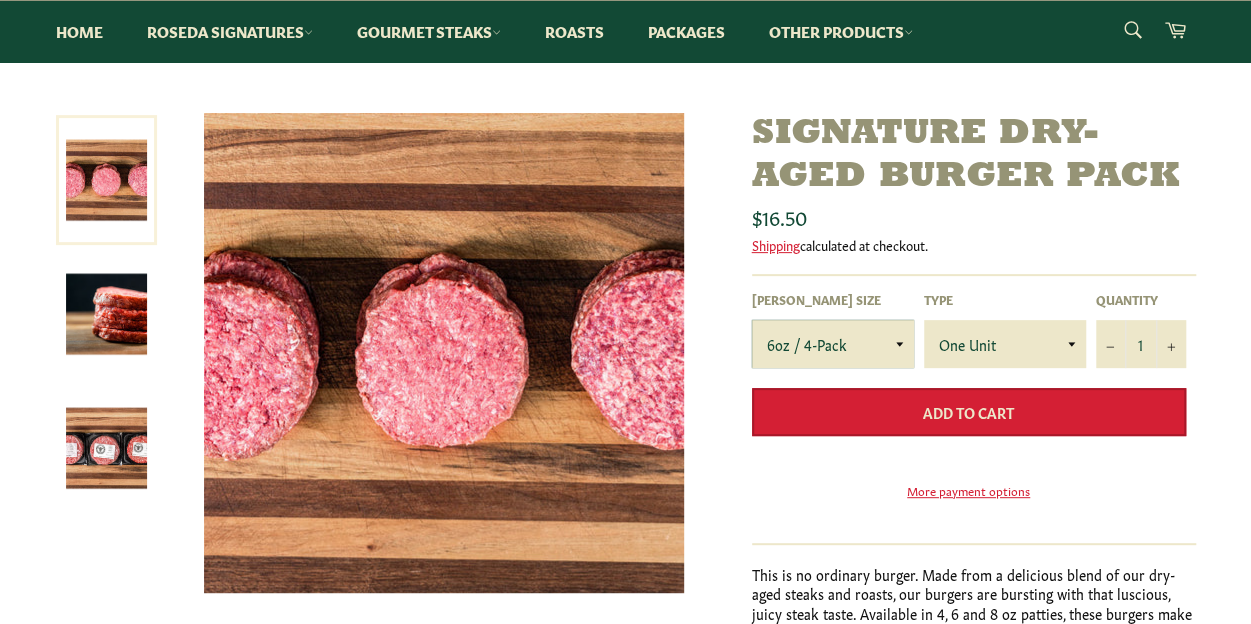scroll, scrollTop: 226, scrollLeft: 0, axis: vertical 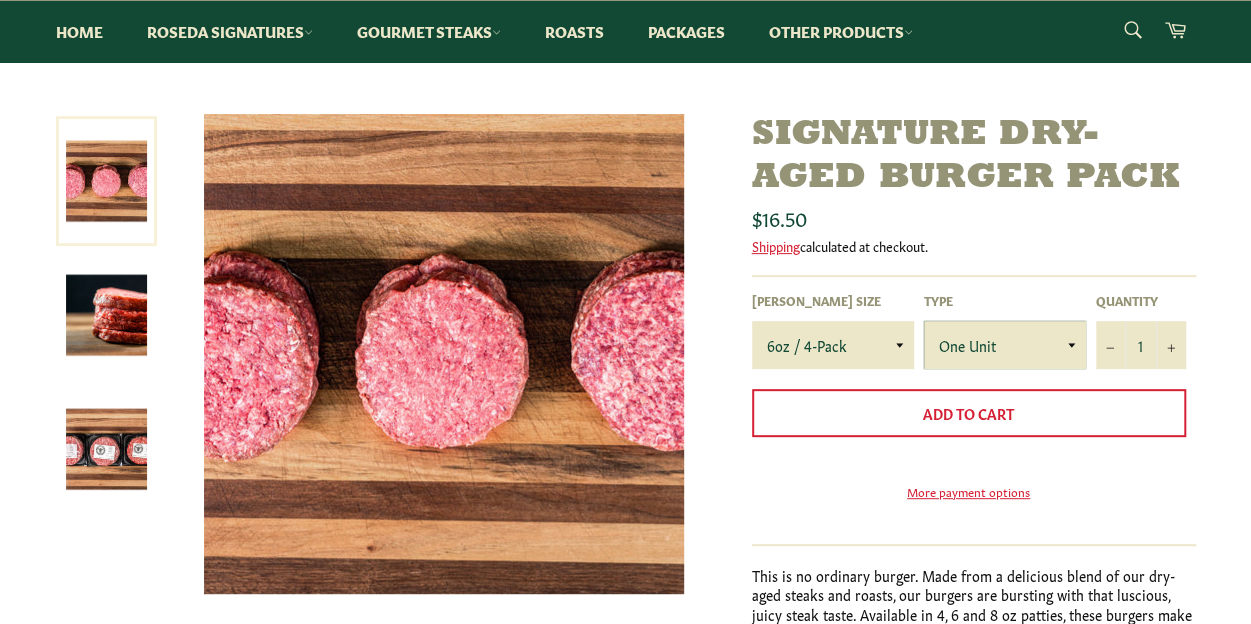 click on "One Unit" at bounding box center (1005, 345) 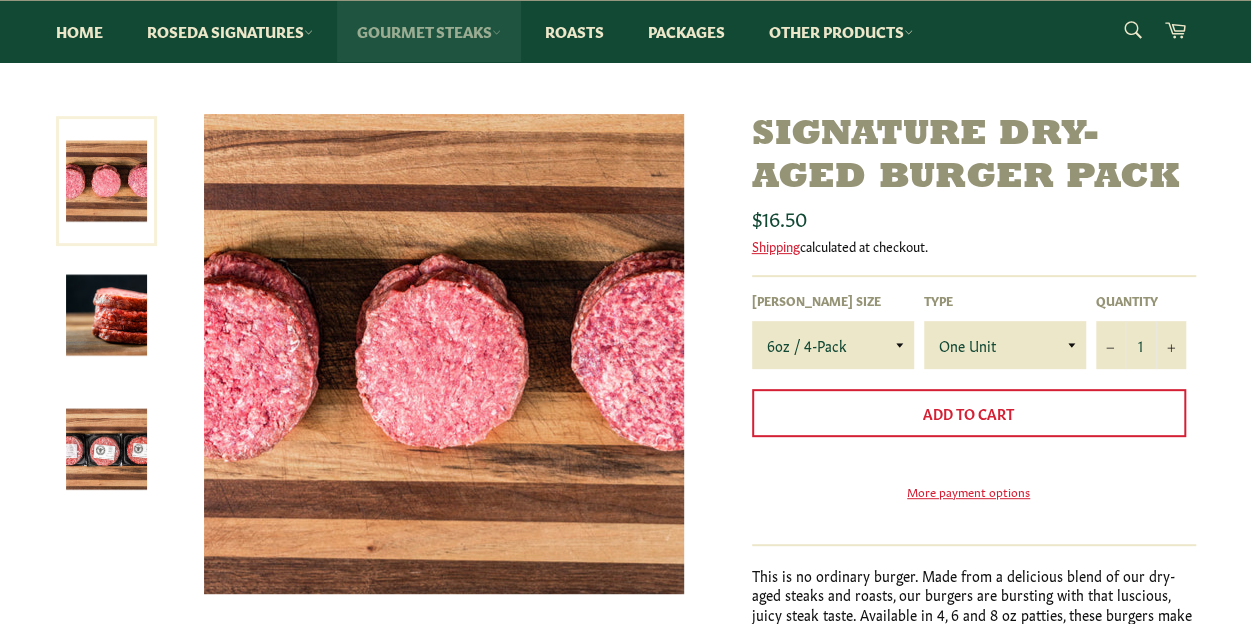 click on "Gourmet Steaks" at bounding box center (429, 31) 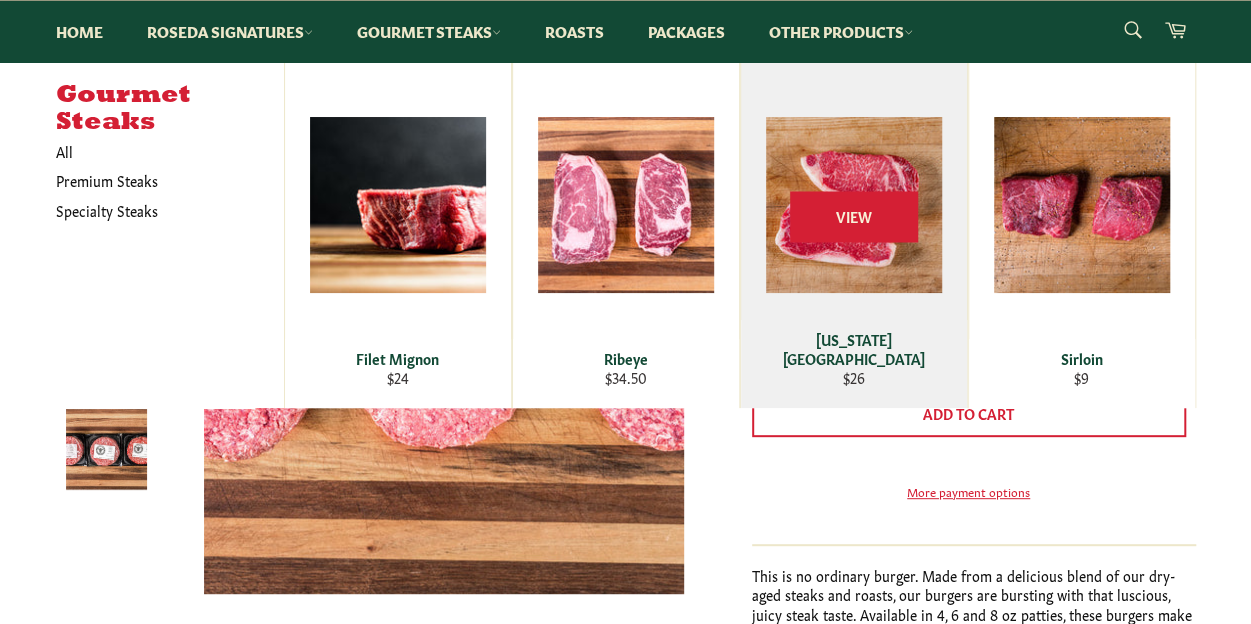 click on "View" at bounding box center (854, 235) 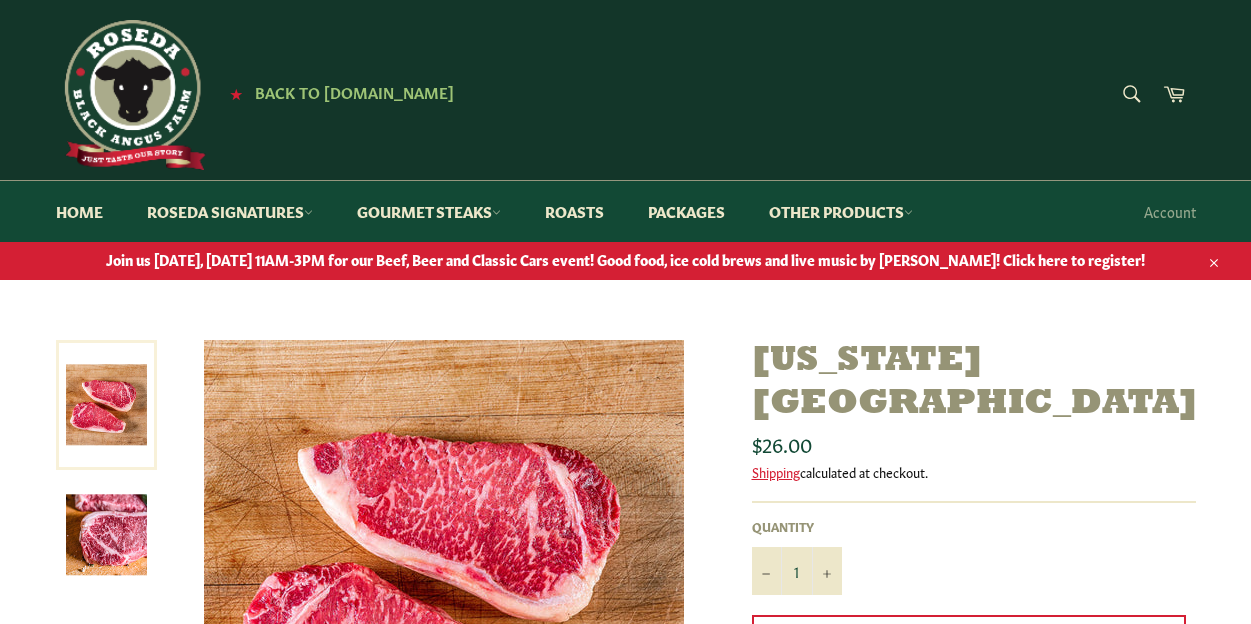 scroll, scrollTop: 0, scrollLeft: 0, axis: both 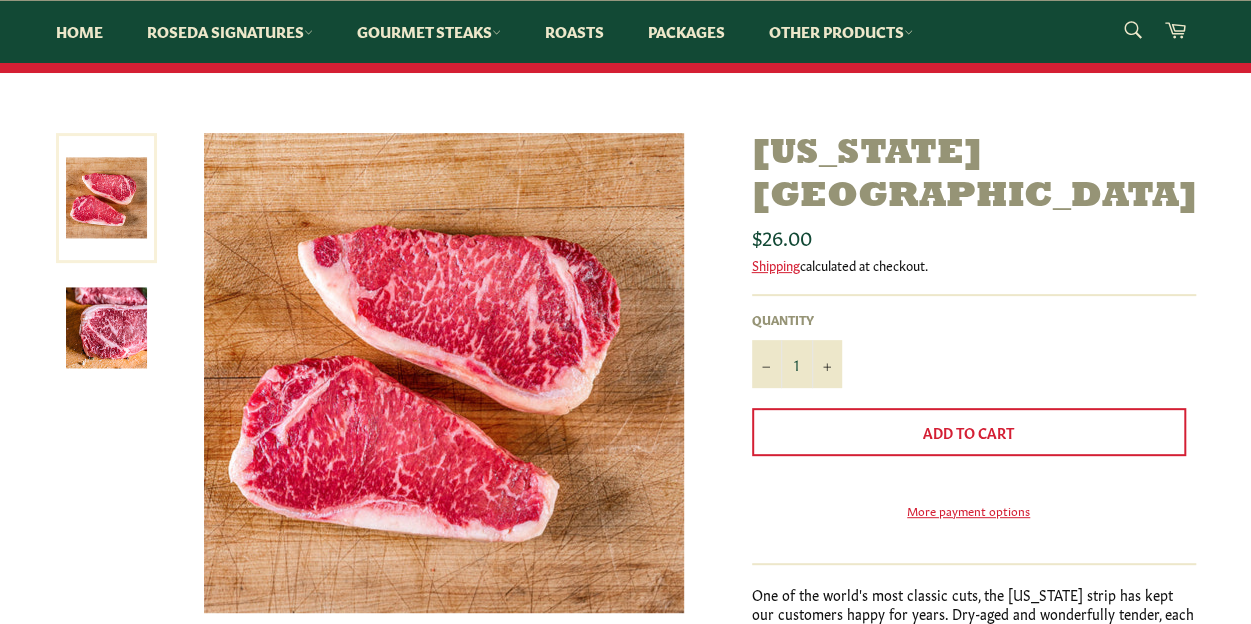 click at bounding box center (106, 327) 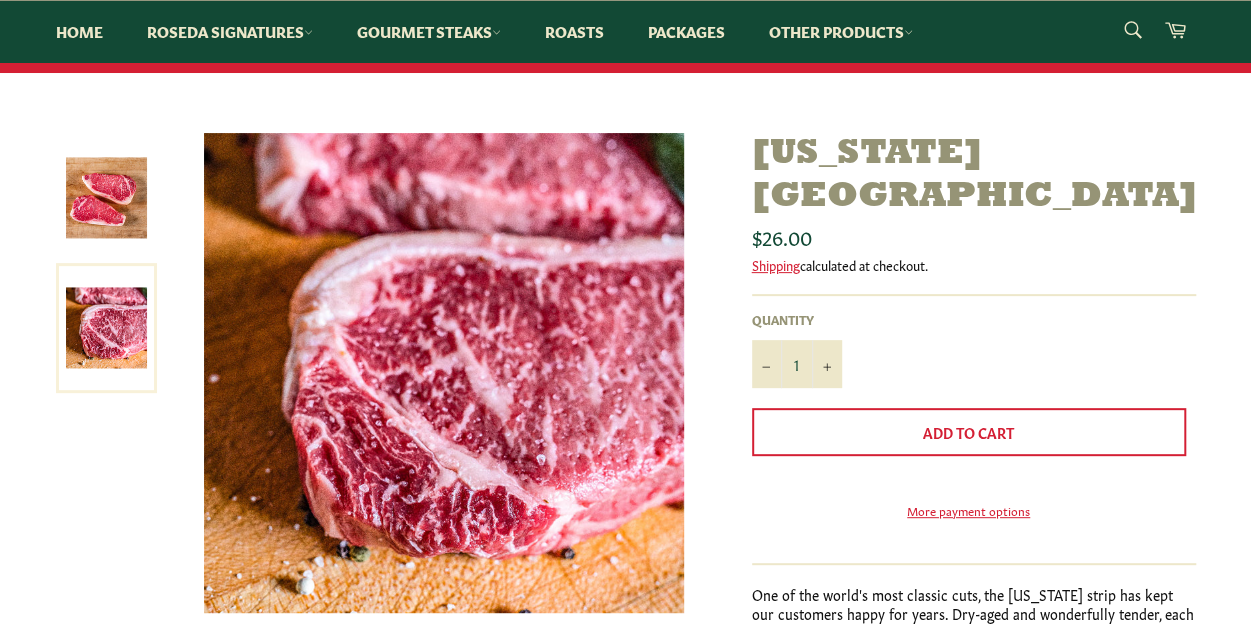 click at bounding box center [106, 197] 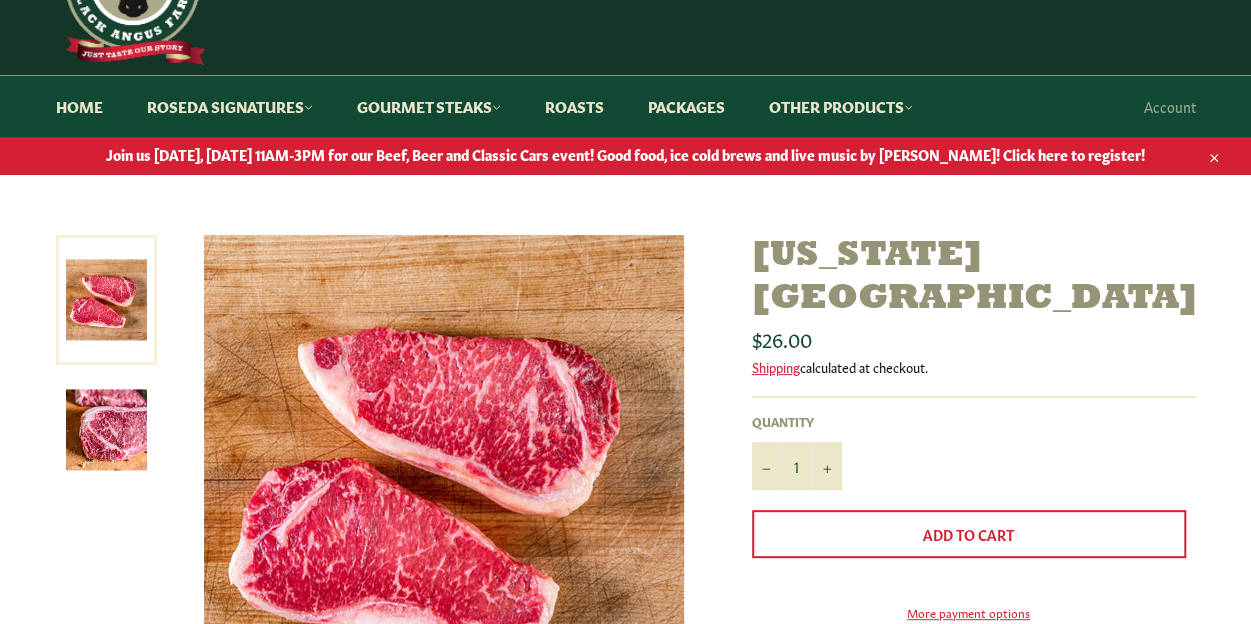 scroll, scrollTop: 104, scrollLeft: 0, axis: vertical 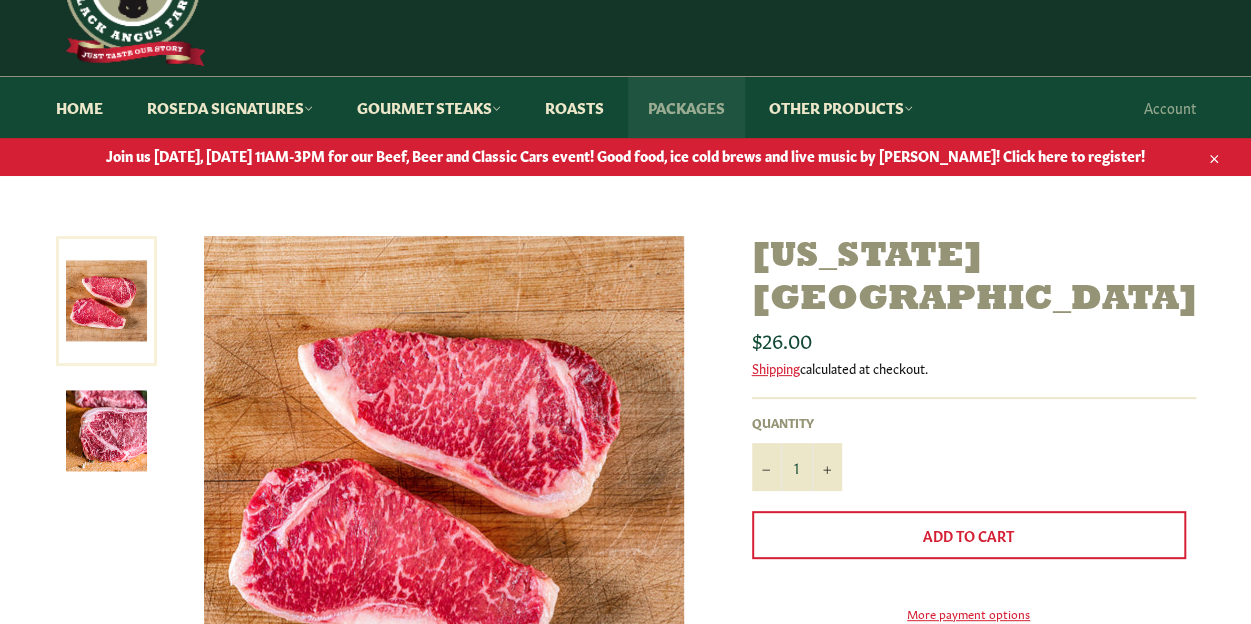 click on "Packages" at bounding box center (686, 107) 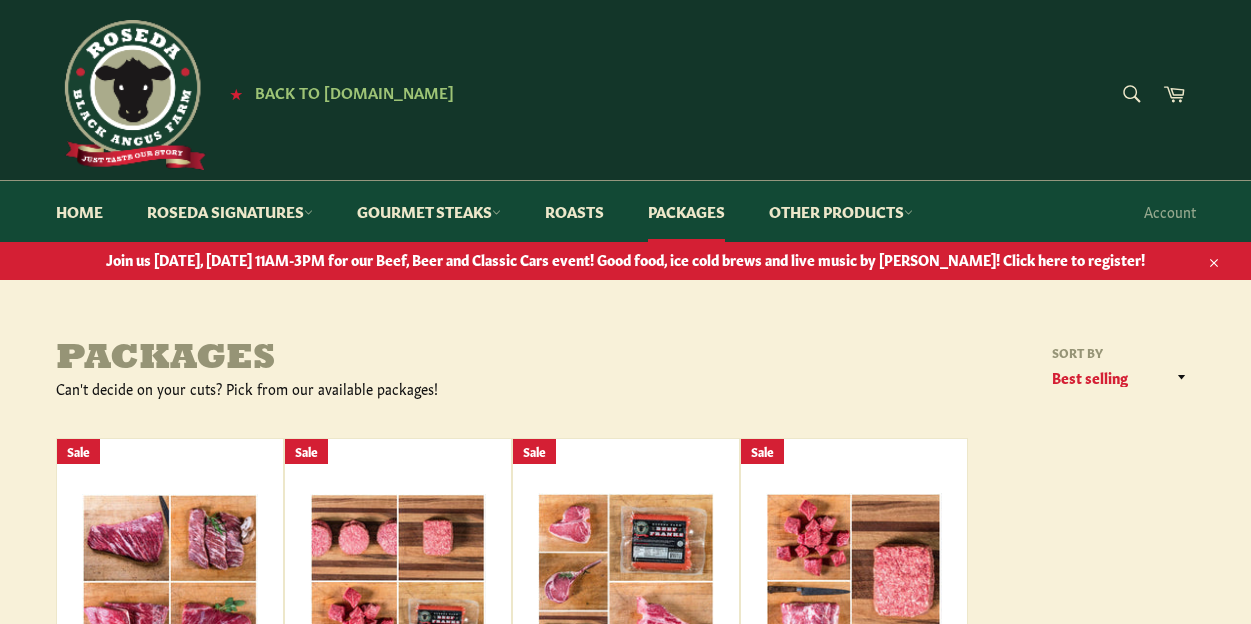 scroll, scrollTop: 0, scrollLeft: 0, axis: both 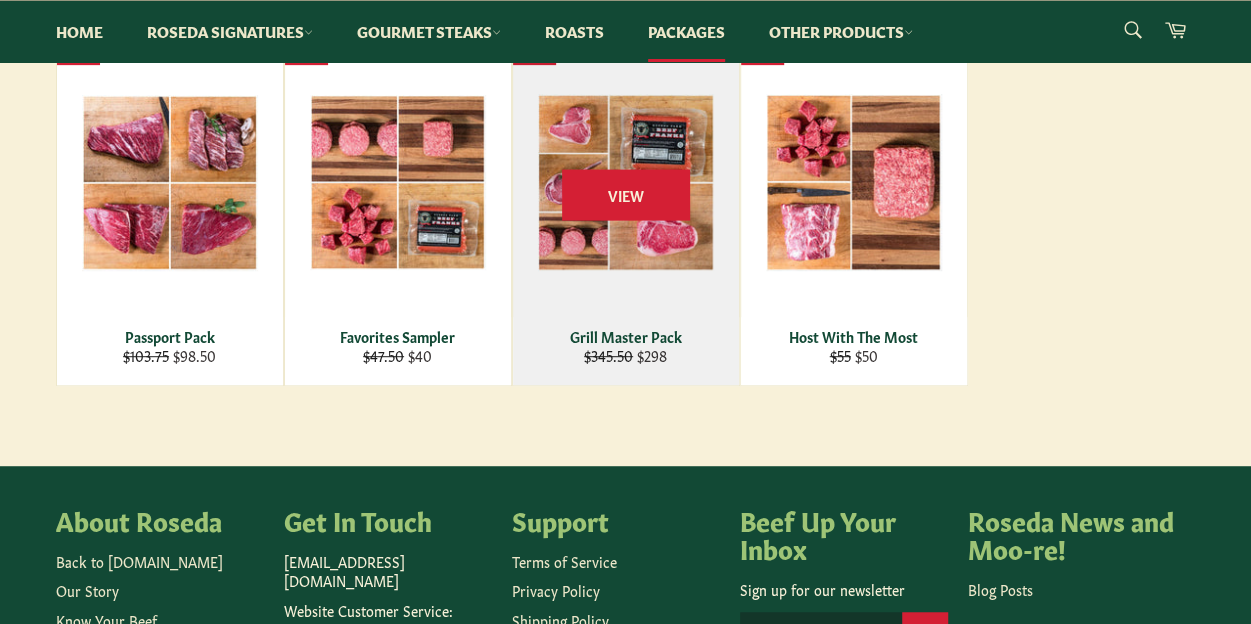 click on "Grill Master Pack" at bounding box center (625, 336) 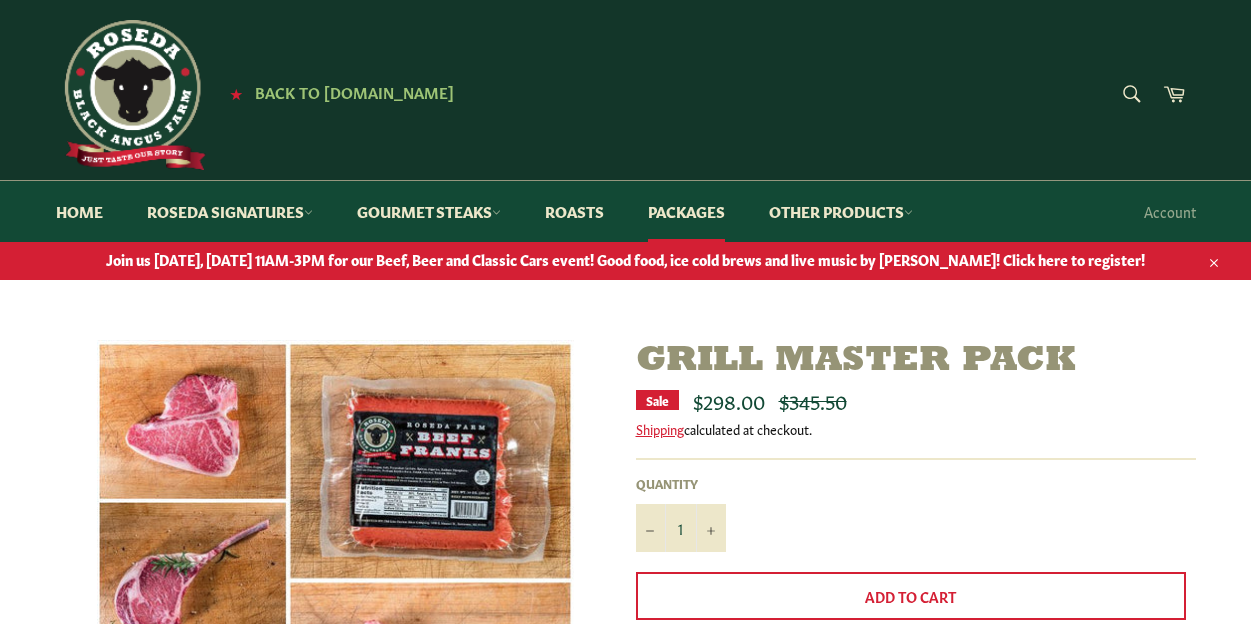 scroll, scrollTop: 0, scrollLeft: 0, axis: both 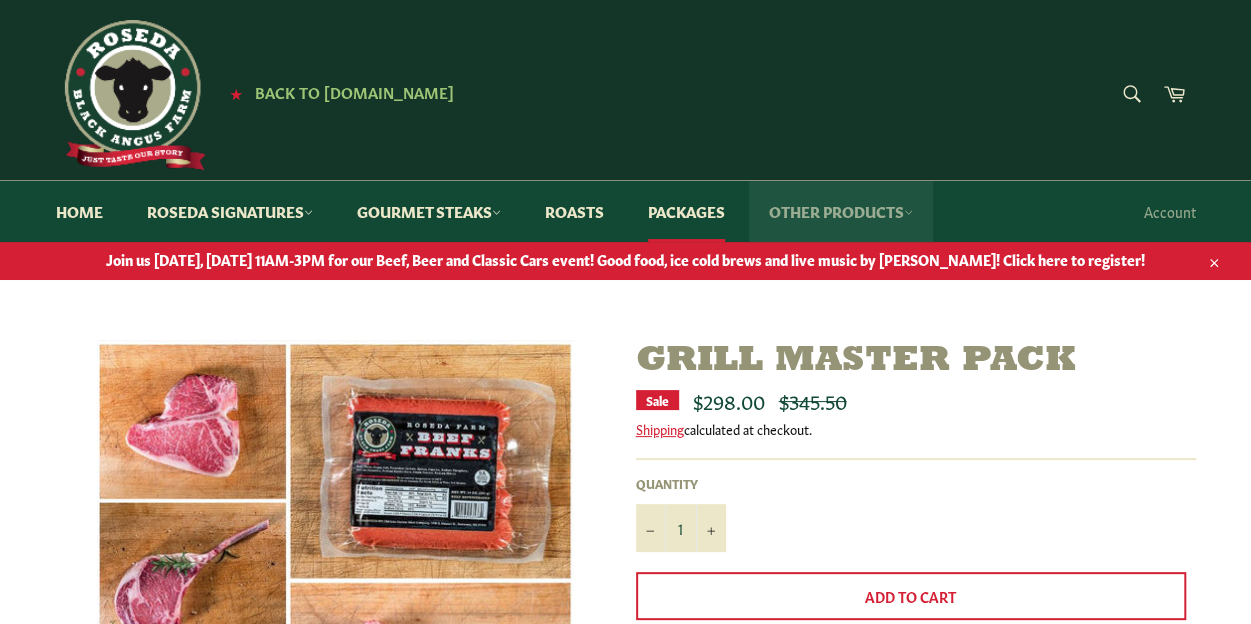 click on "Other Products" at bounding box center [841, 211] 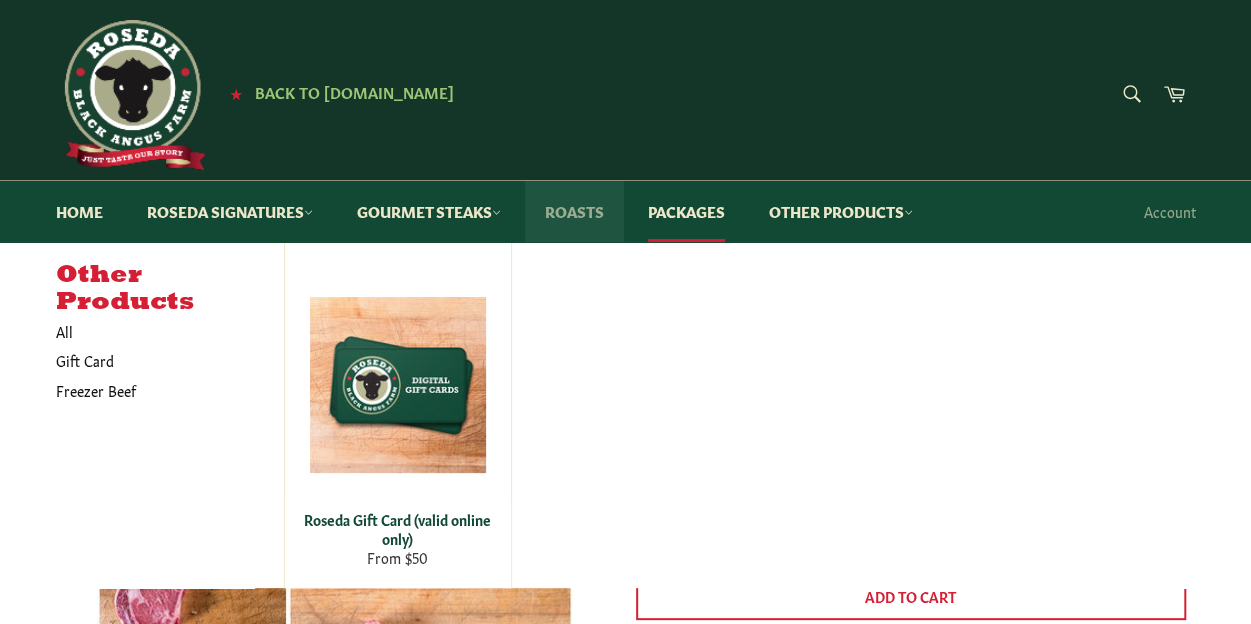 click on "Roasts" at bounding box center (574, 211) 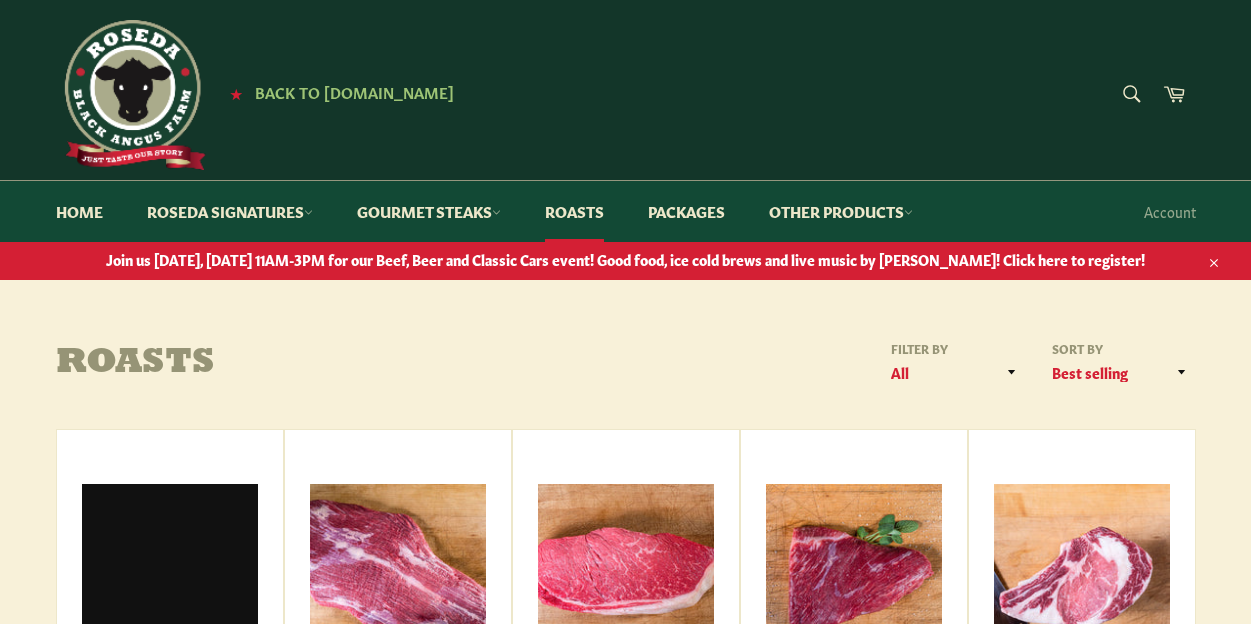 scroll, scrollTop: 0, scrollLeft: 0, axis: both 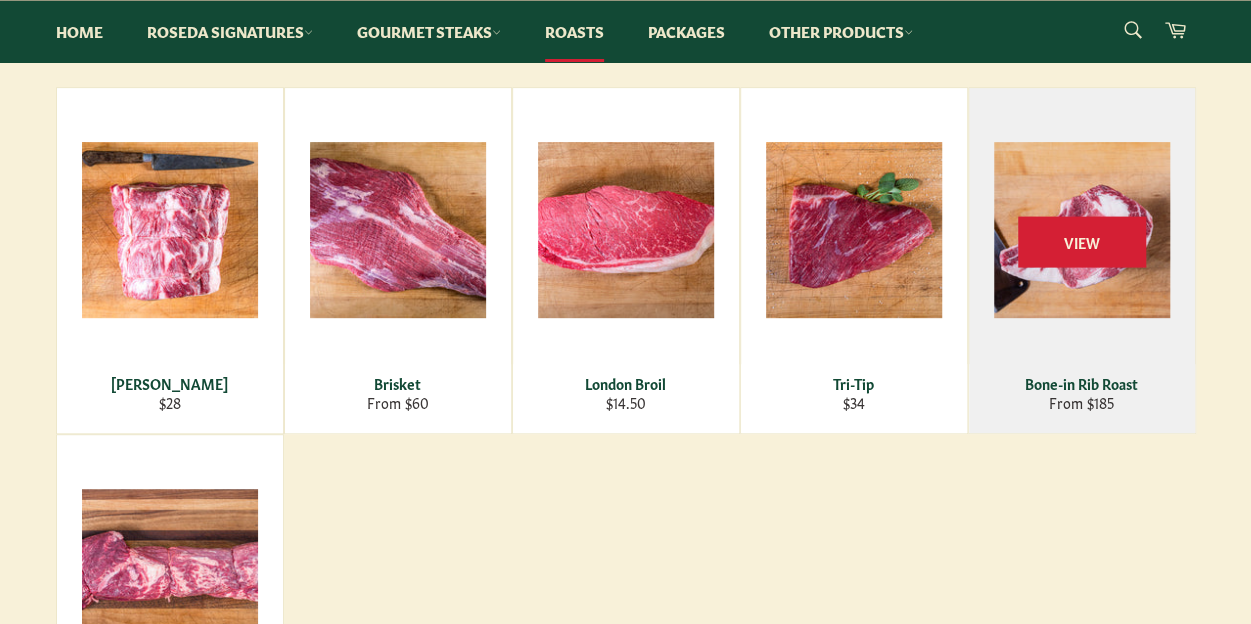 click on "View" at bounding box center [1082, 260] 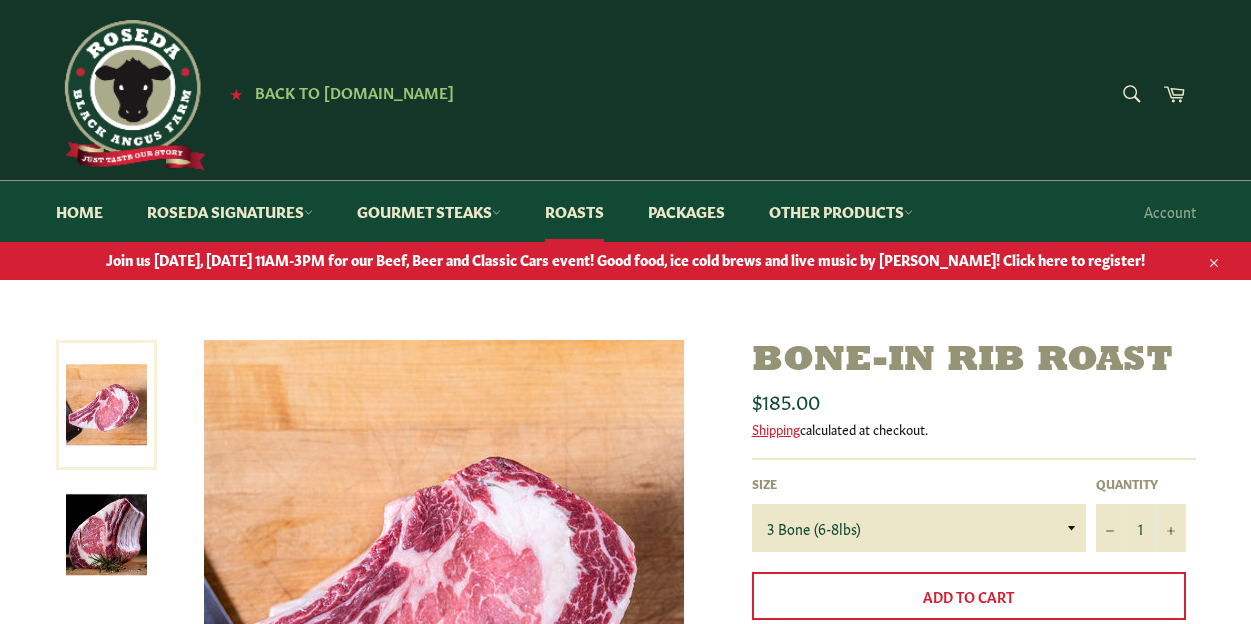 scroll, scrollTop: 0, scrollLeft: 0, axis: both 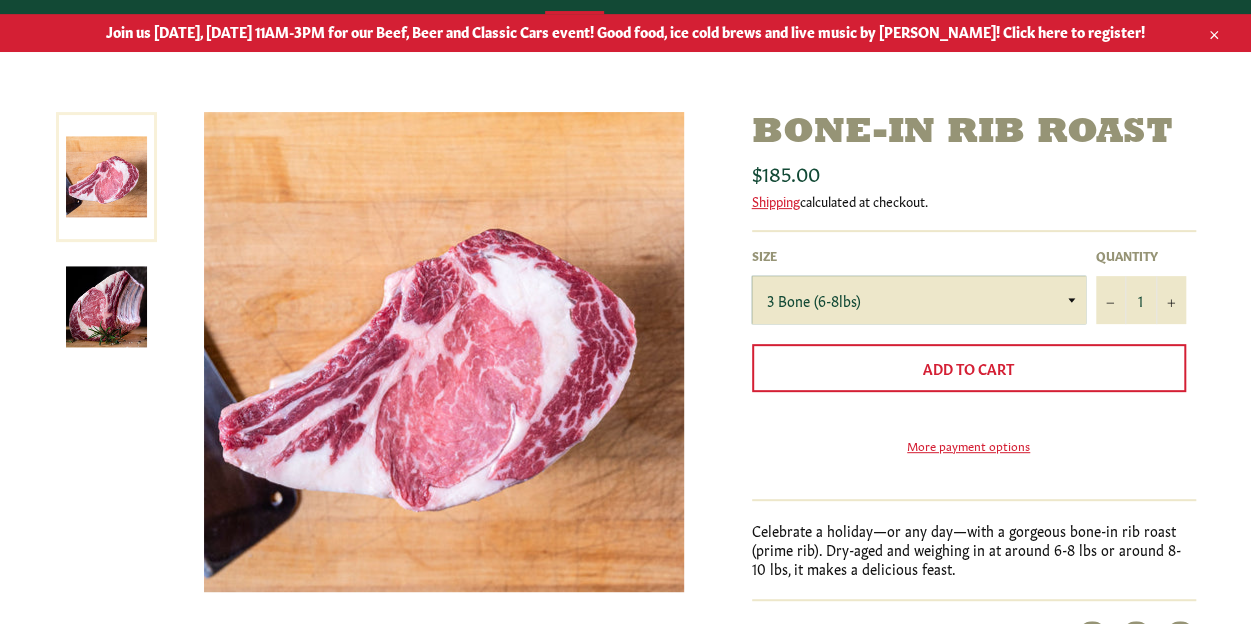 click on "3 Bone (6-8lbs)
4 Bone (8-10lbs)" at bounding box center [919, 300] 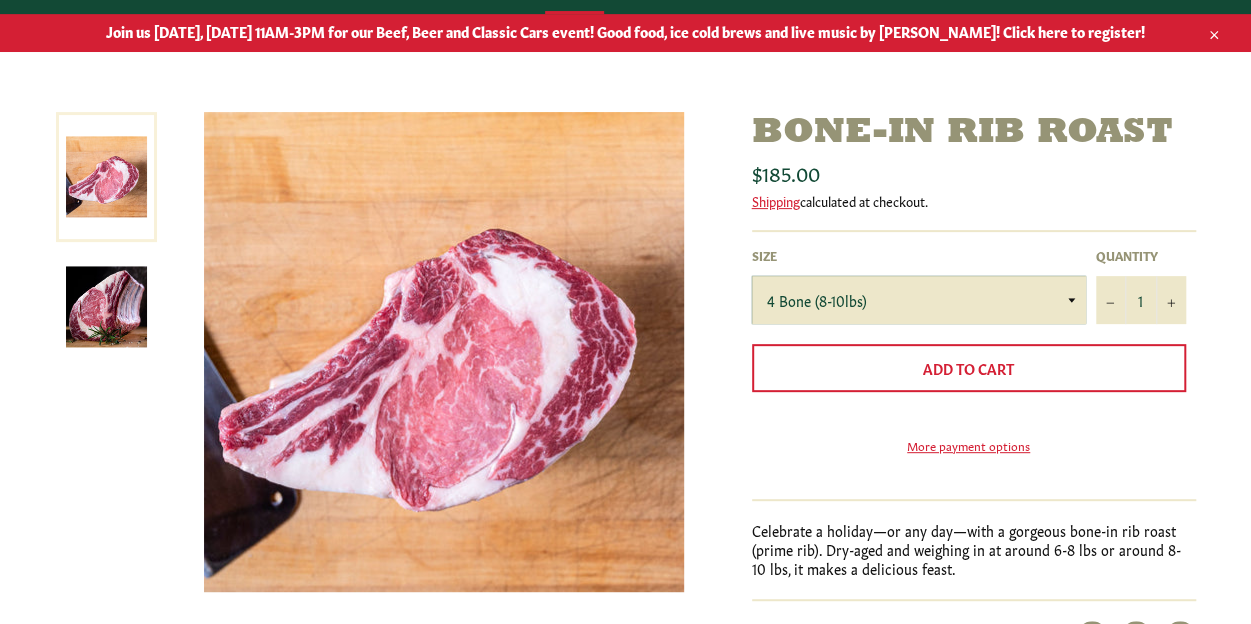 click on "3 Bone (6-8lbs)
4 Bone (8-10lbs)" at bounding box center (919, 300) 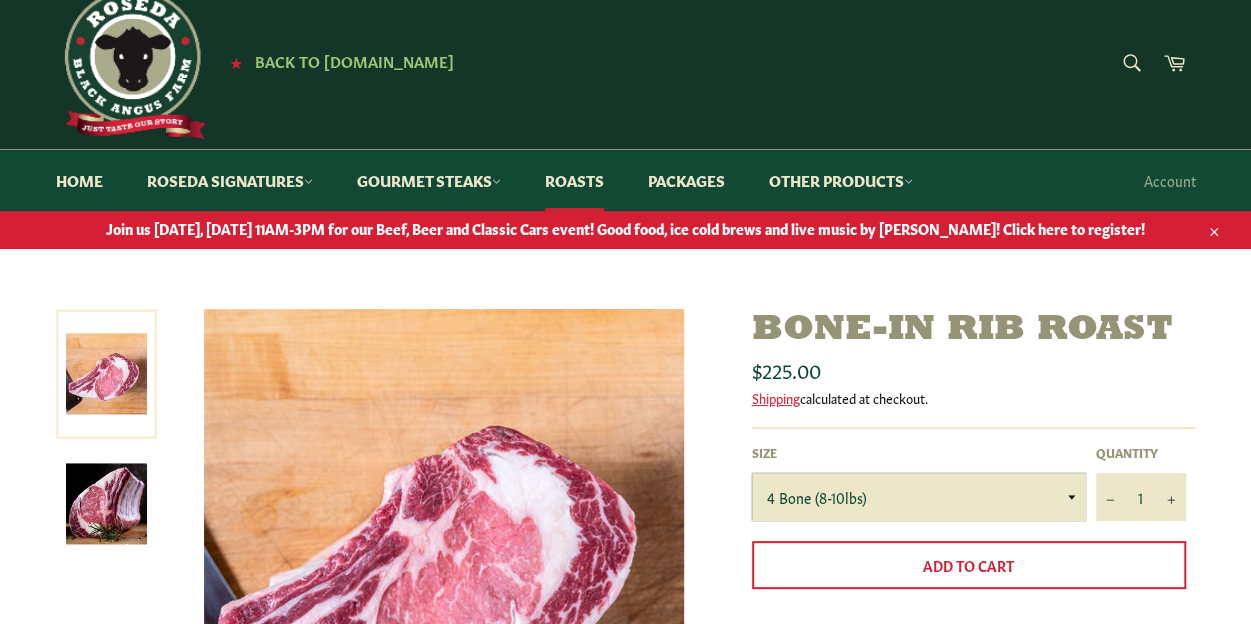 scroll, scrollTop: 0, scrollLeft: 0, axis: both 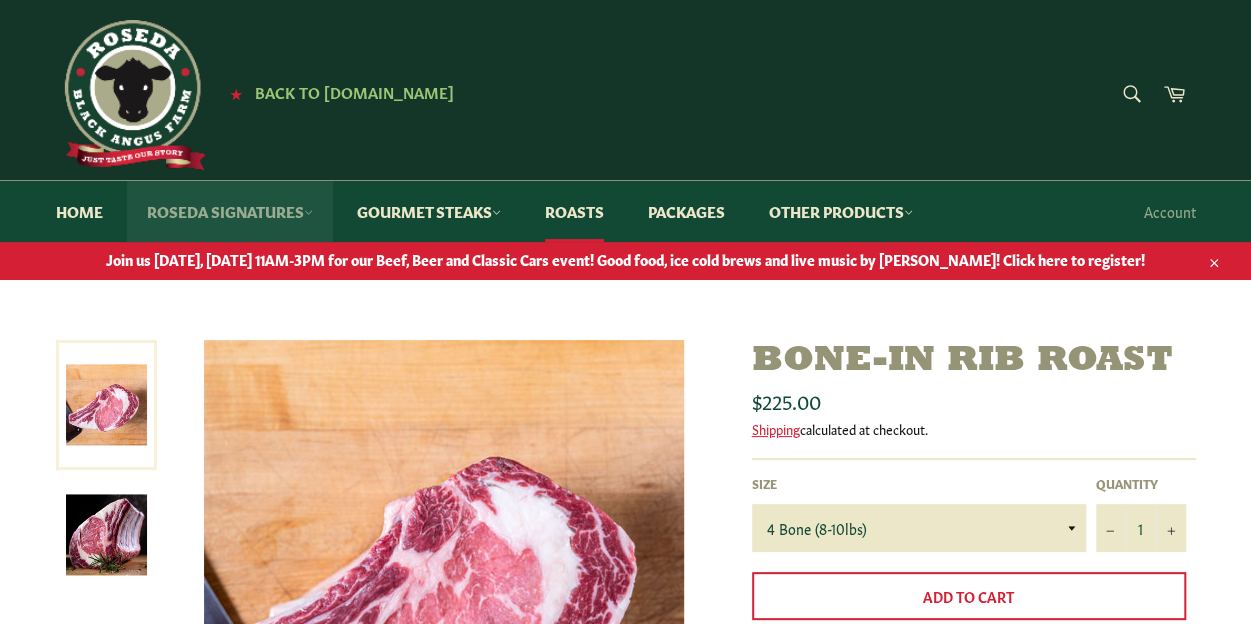 click on "Roseda Signatures" at bounding box center (230, 211) 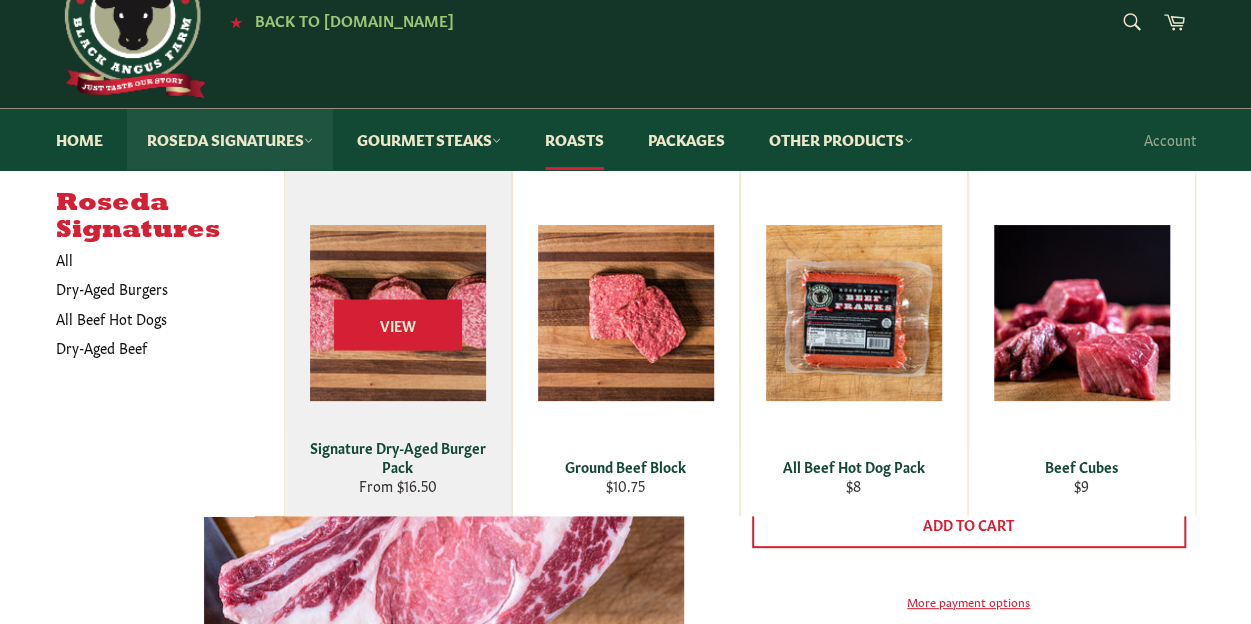 scroll, scrollTop: 0, scrollLeft: 0, axis: both 